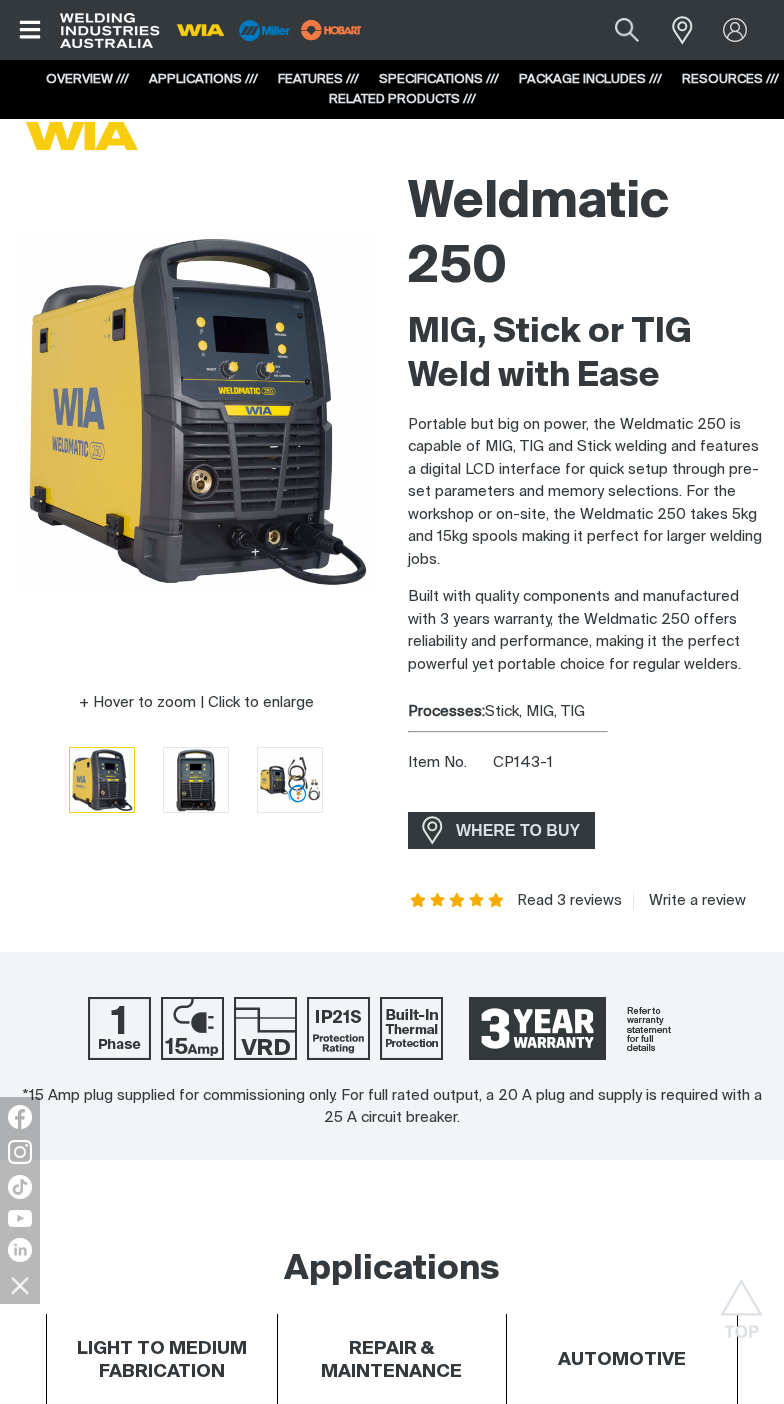 click on "Burnback Controls how far the wire burns back to the tip on completion of the welding operation." at bounding box center (392, 4360) 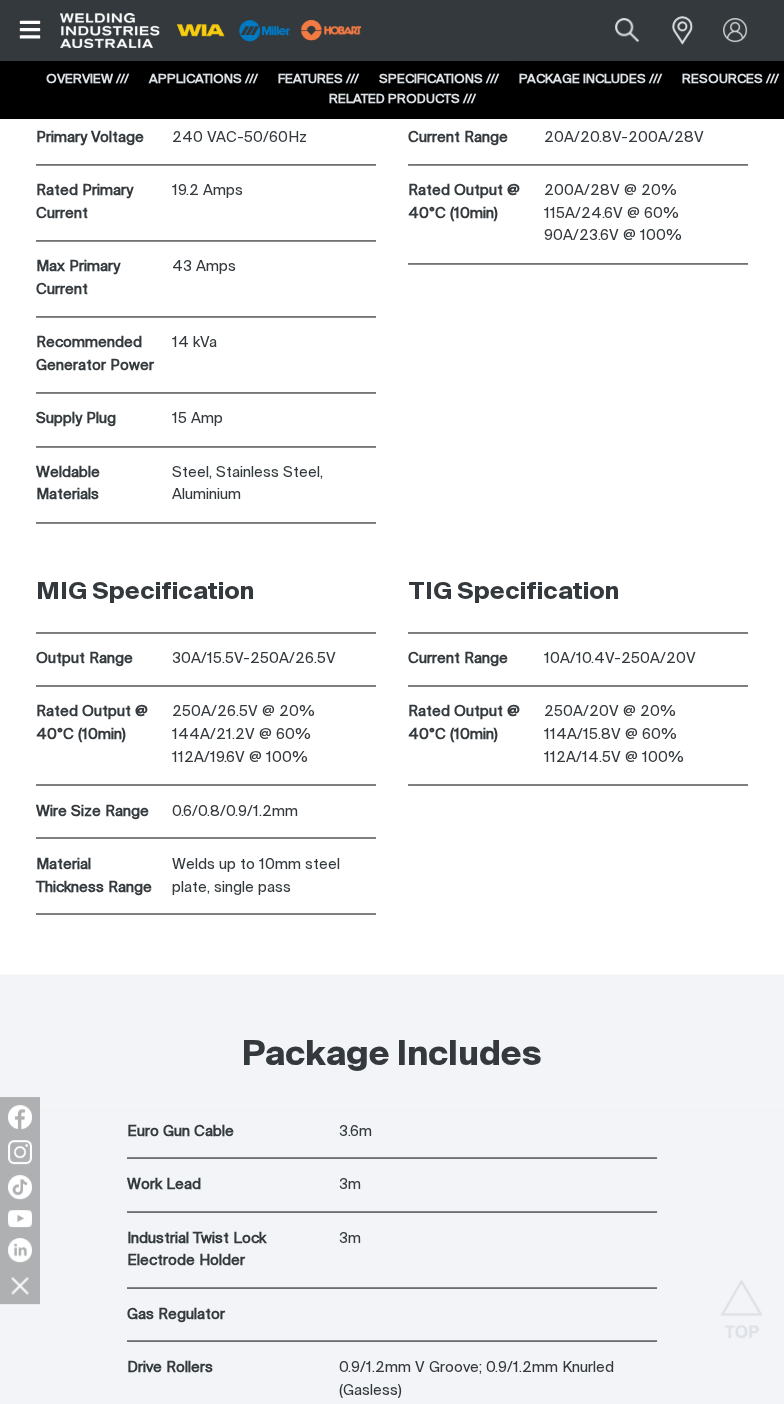 scroll, scrollTop: 0, scrollLeft: 0, axis: both 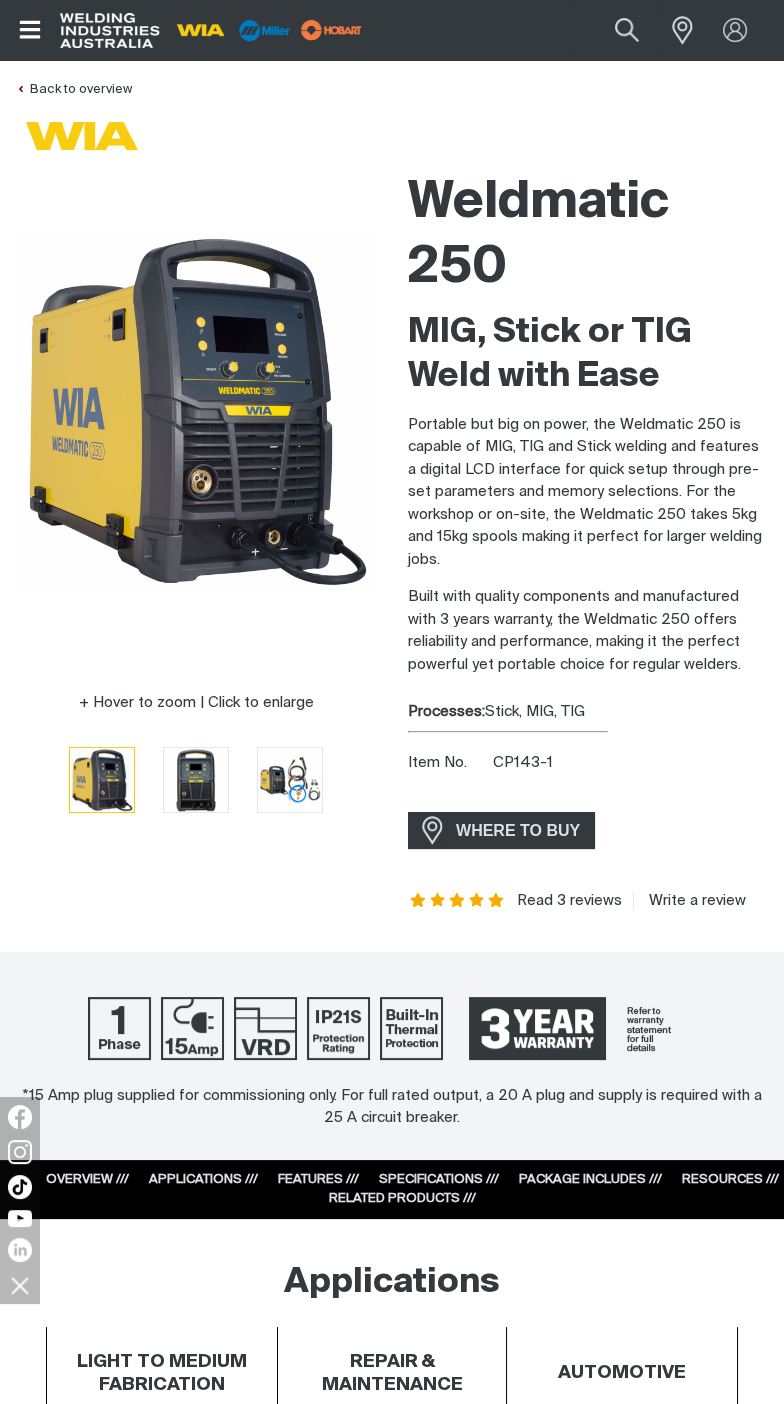 click at bounding box center [290, 780] 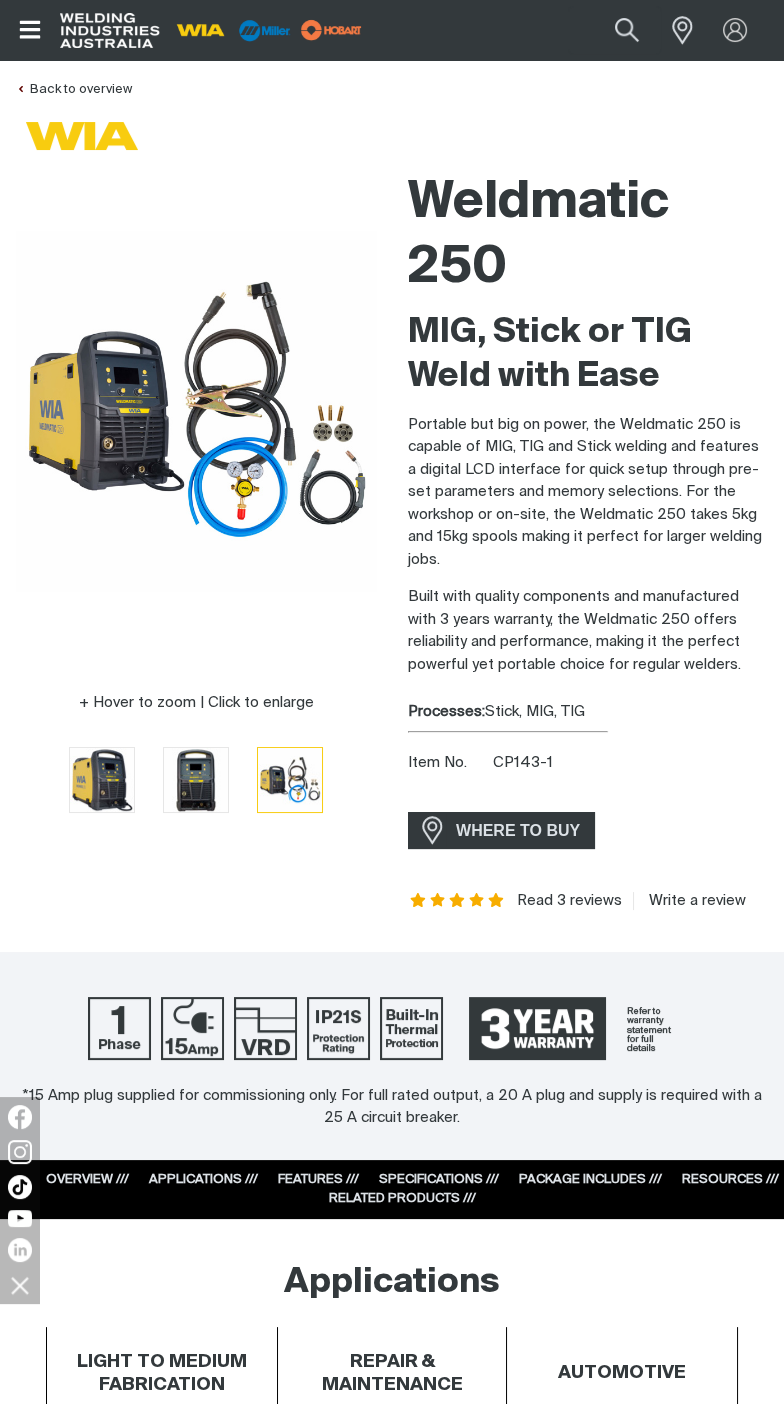click at bounding box center (196, 780) 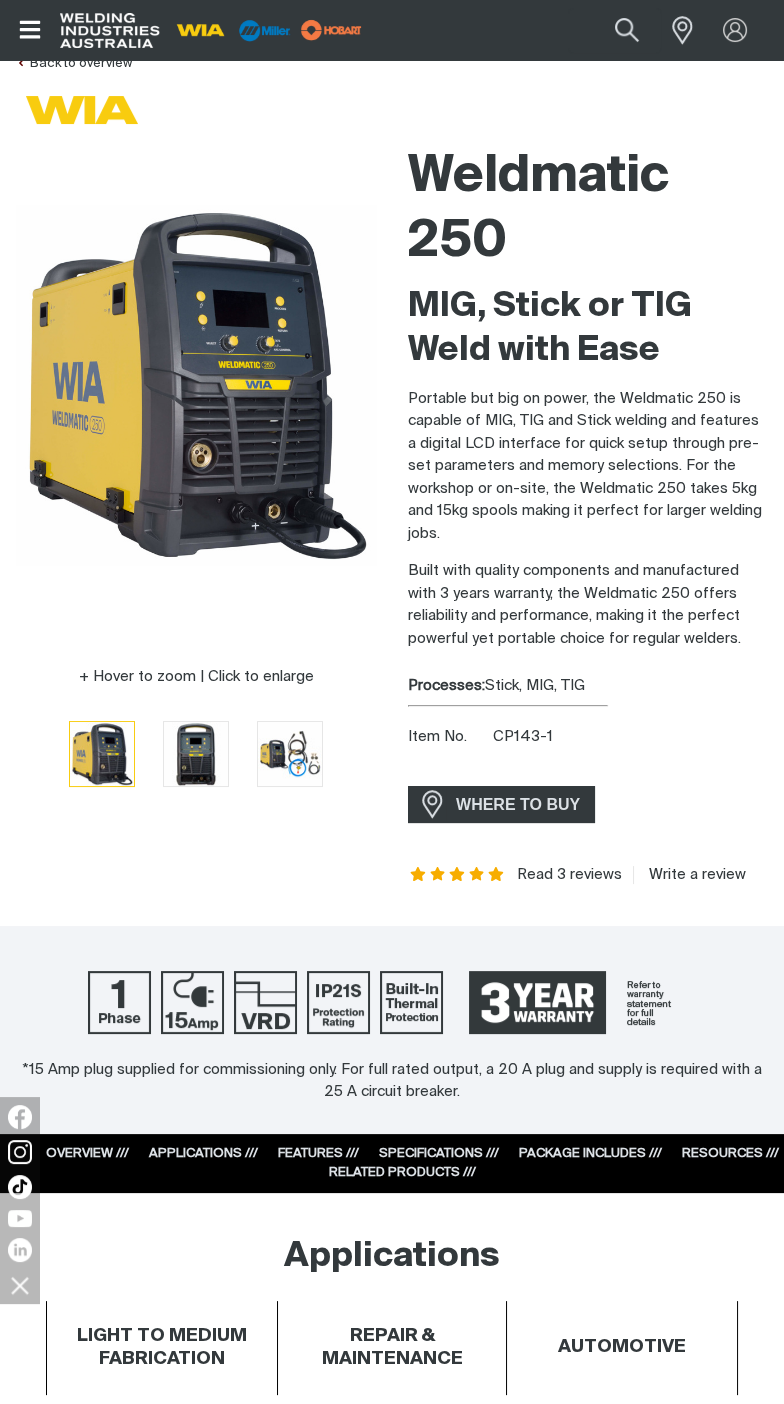 scroll, scrollTop: 0, scrollLeft: 0, axis: both 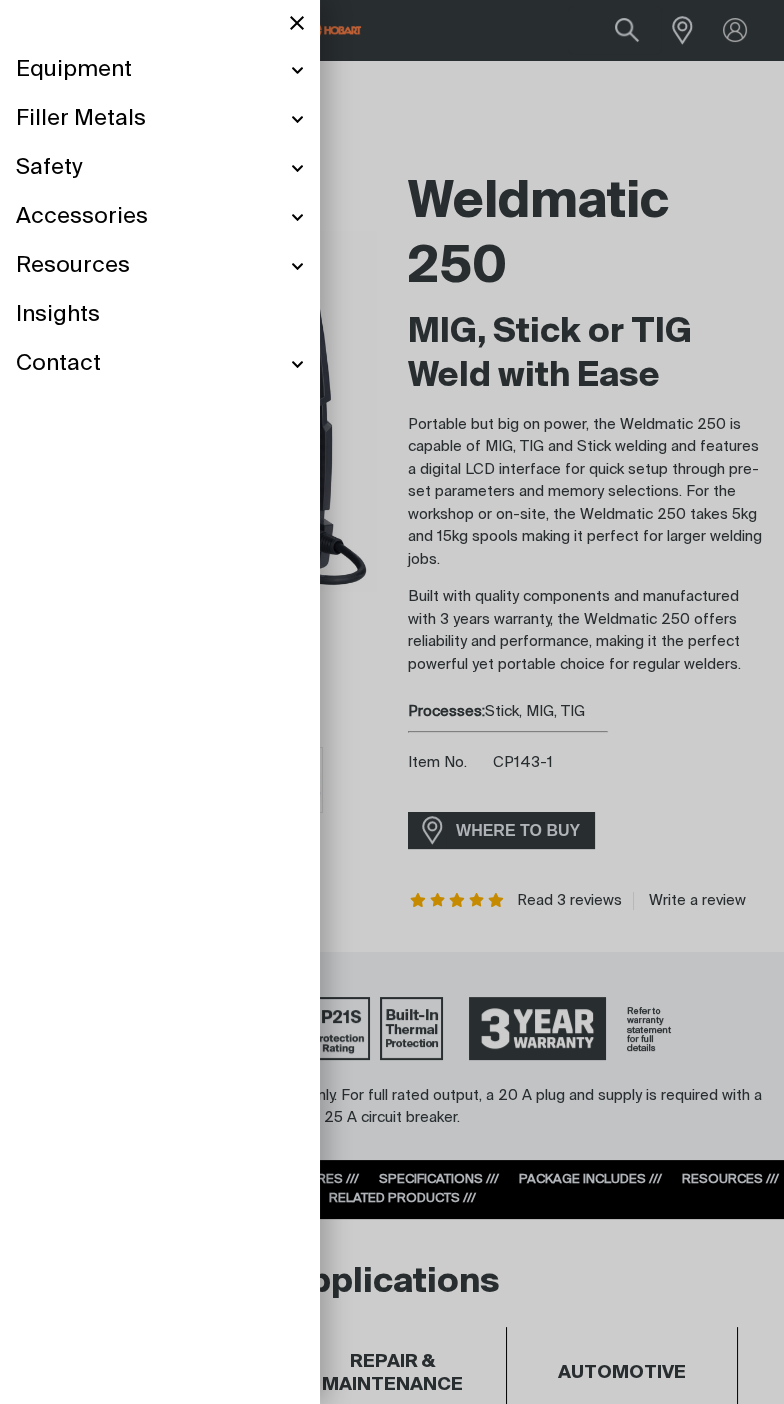 click on "Equipment" at bounding box center [160, 70] 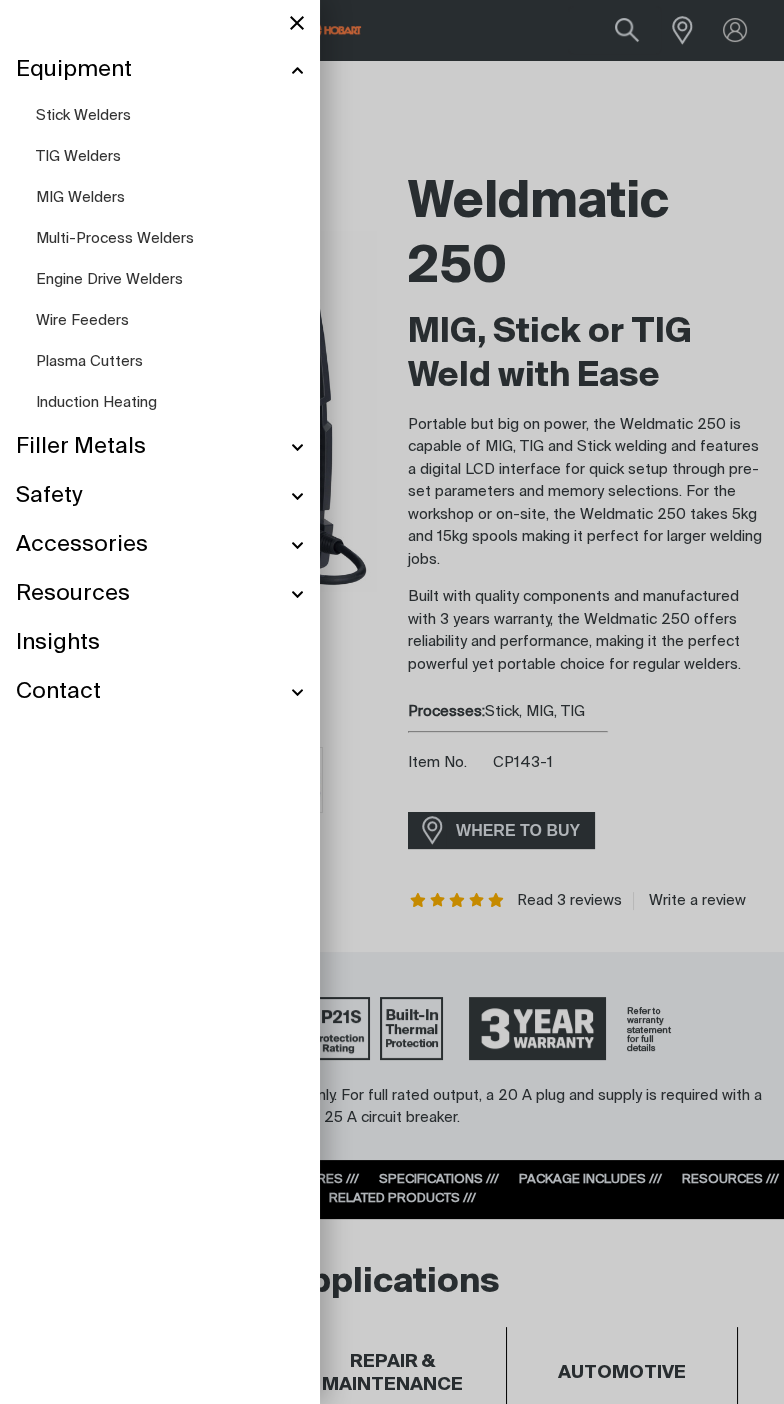 scroll, scrollTop: 0, scrollLeft: 0, axis: both 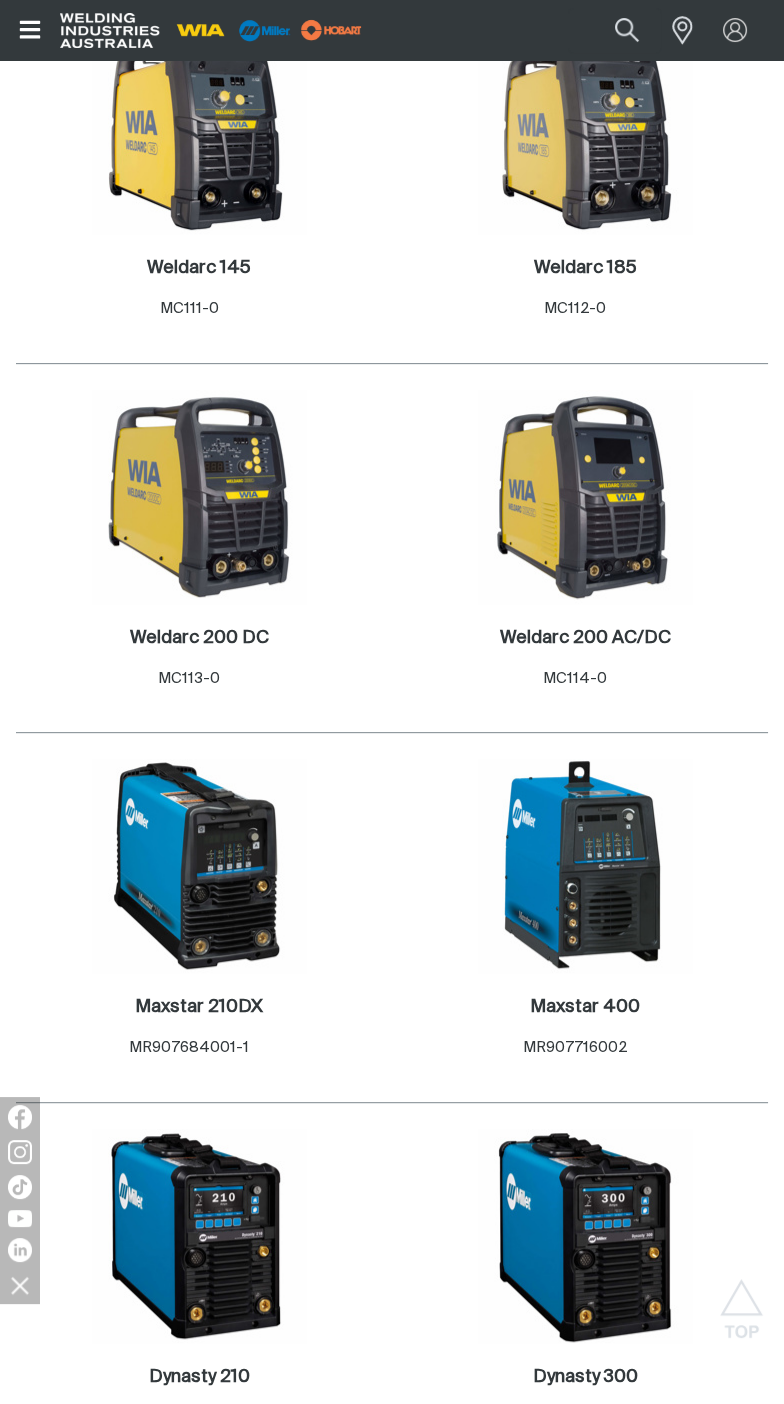 click at bounding box center (585, 497) 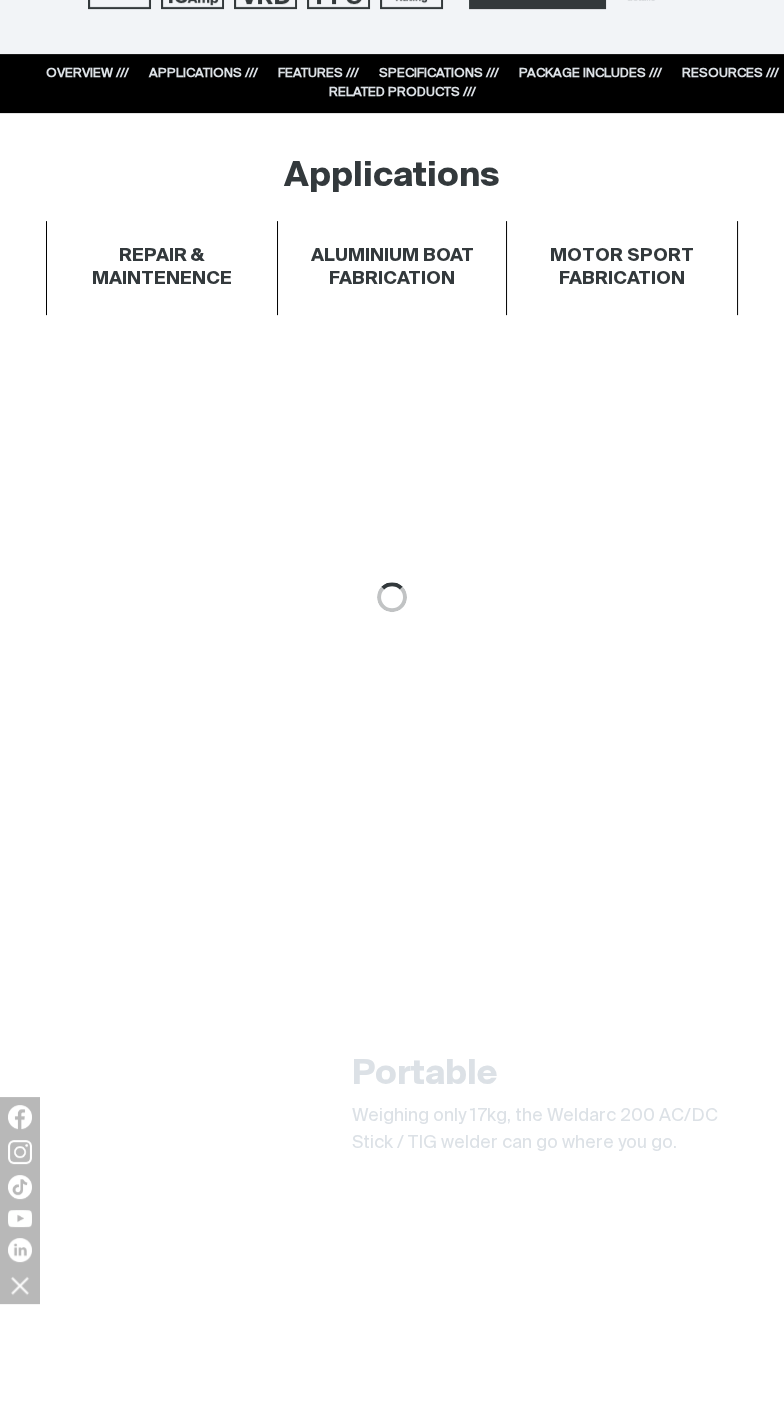 scroll, scrollTop: 0, scrollLeft: 0, axis: both 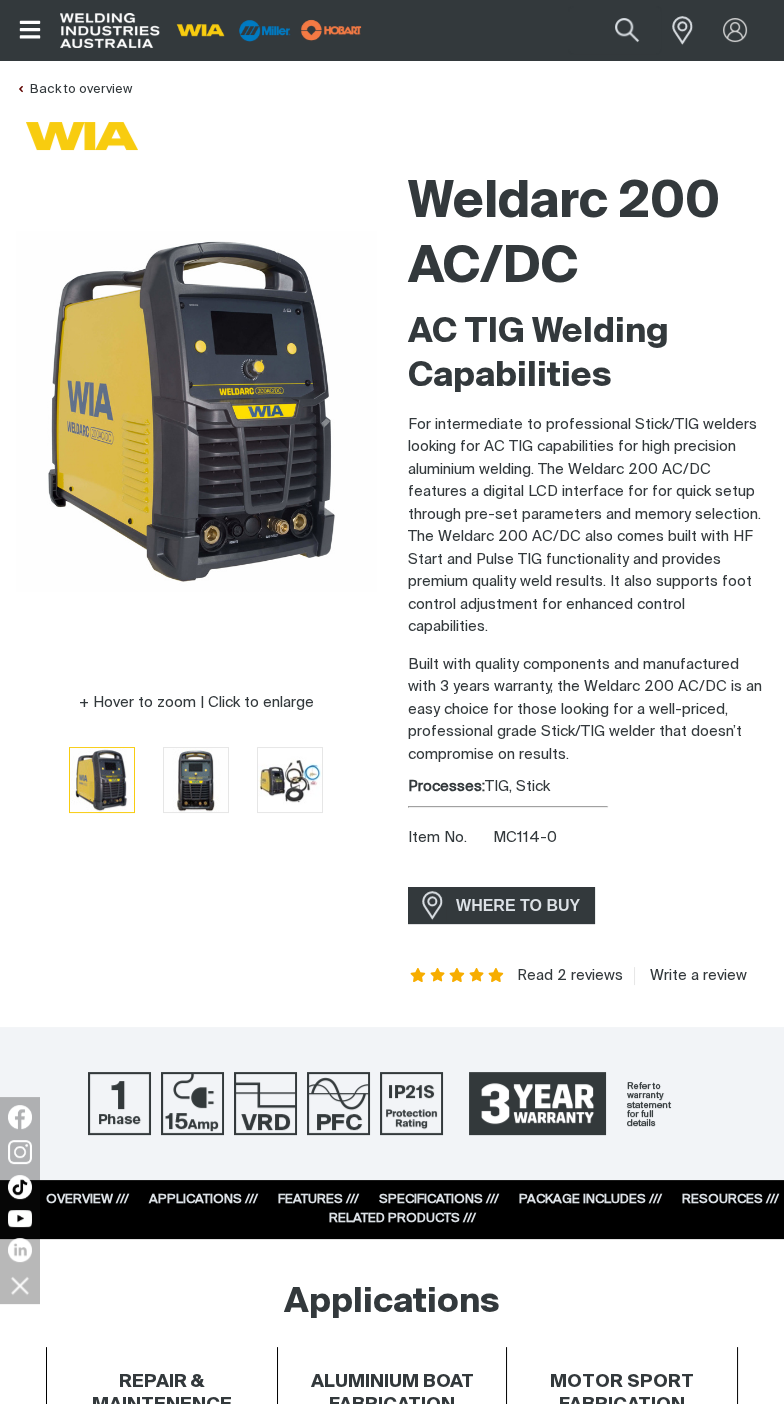click at bounding box center (290, 779) 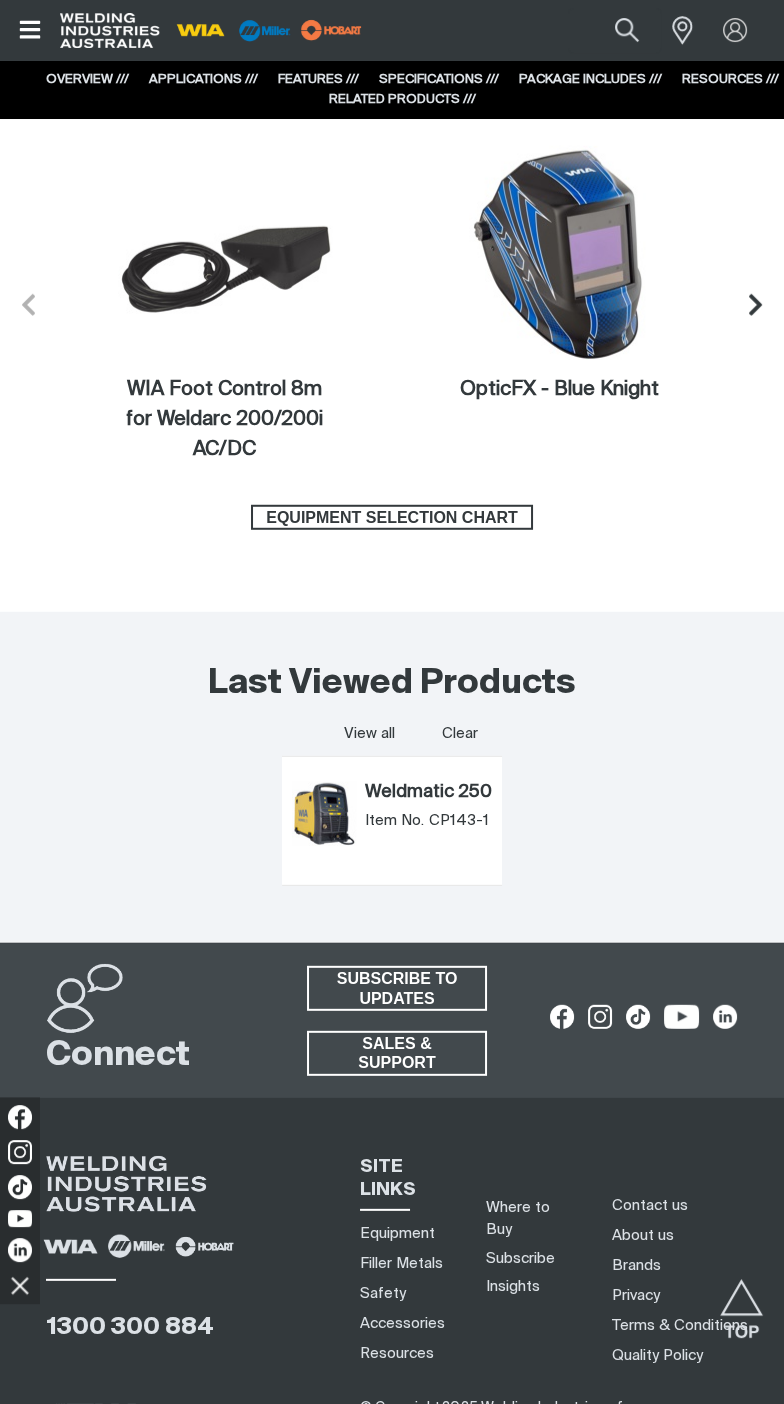 scroll, scrollTop: 8126, scrollLeft: 0, axis: vertical 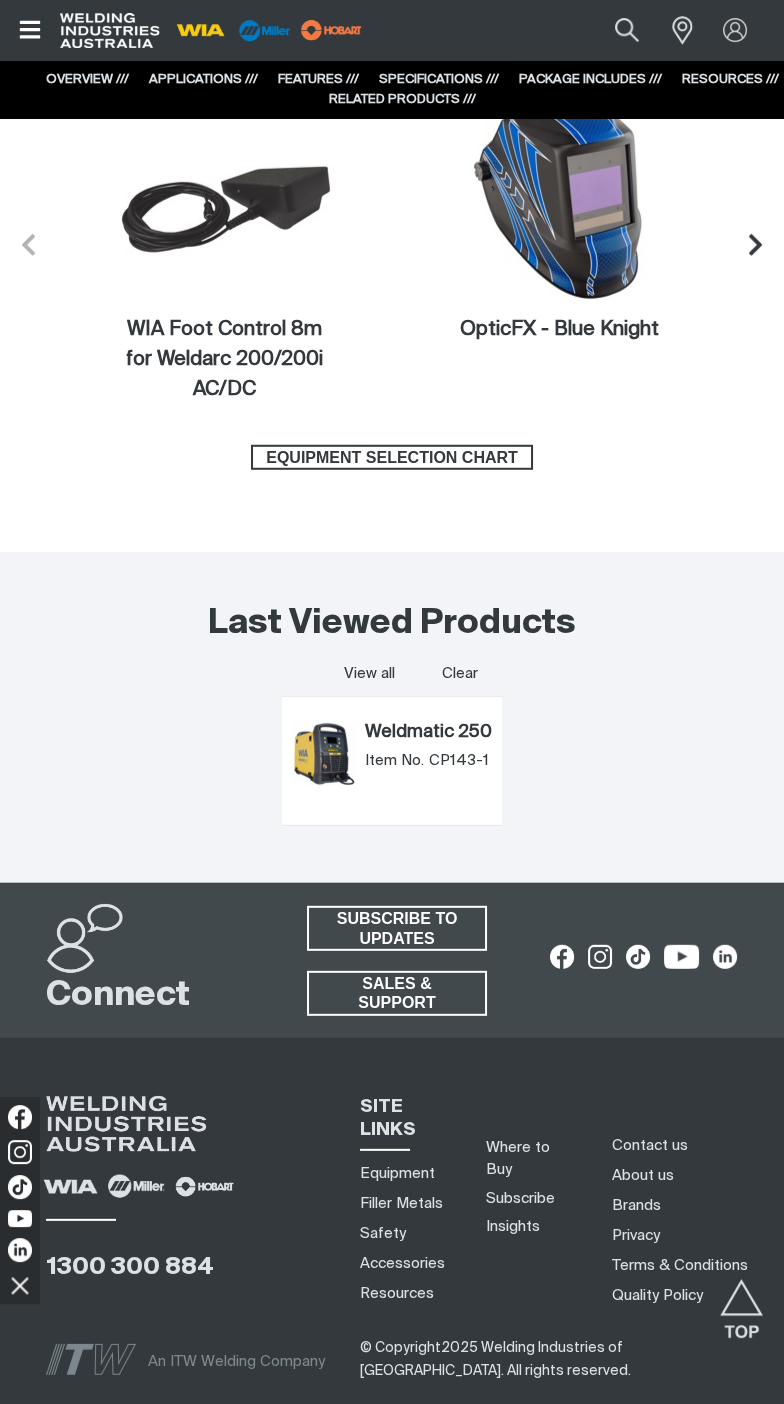 click on "WIA  Foot Control 8m for Weldarc 200/200i AC/DC" at bounding box center [225, 360] 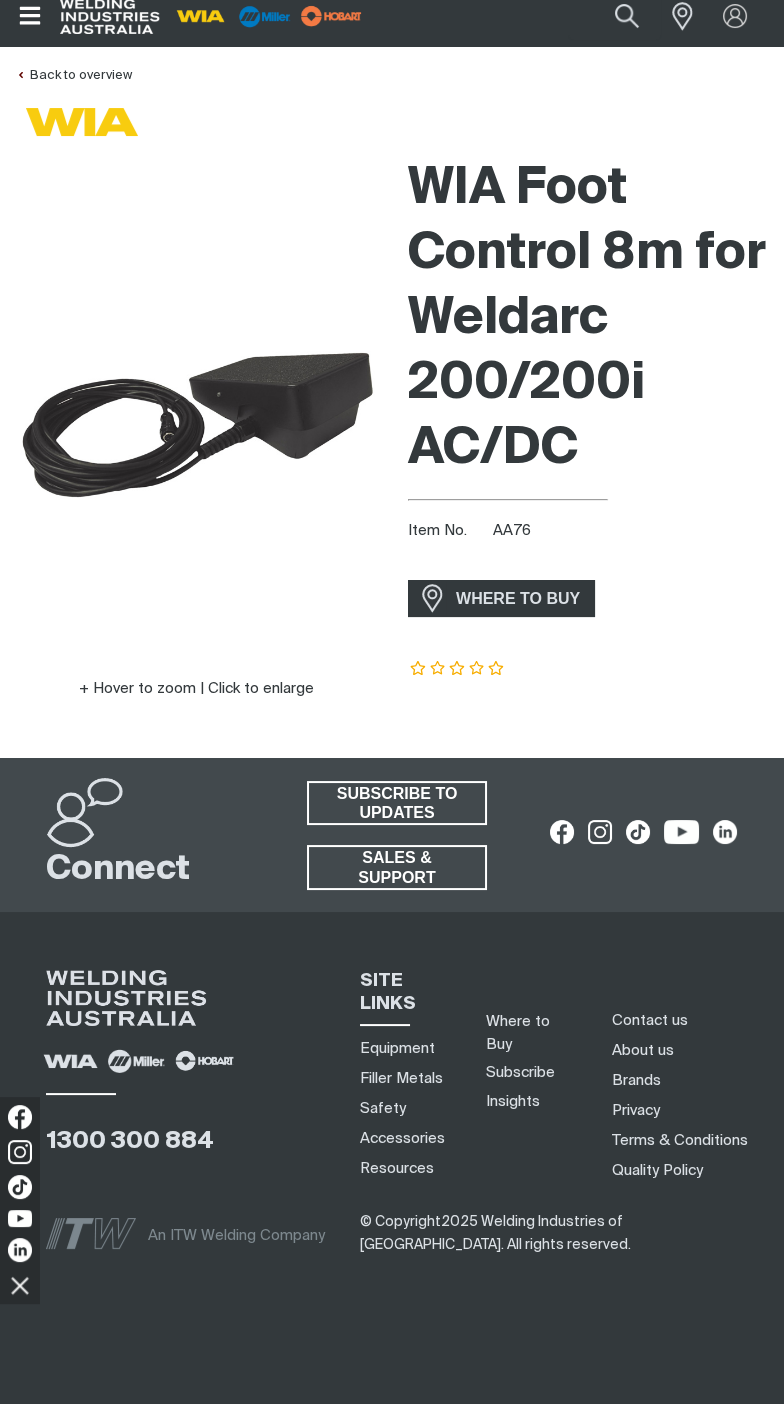 scroll, scrollTop: 0, scrollLeft: 0, axis: both 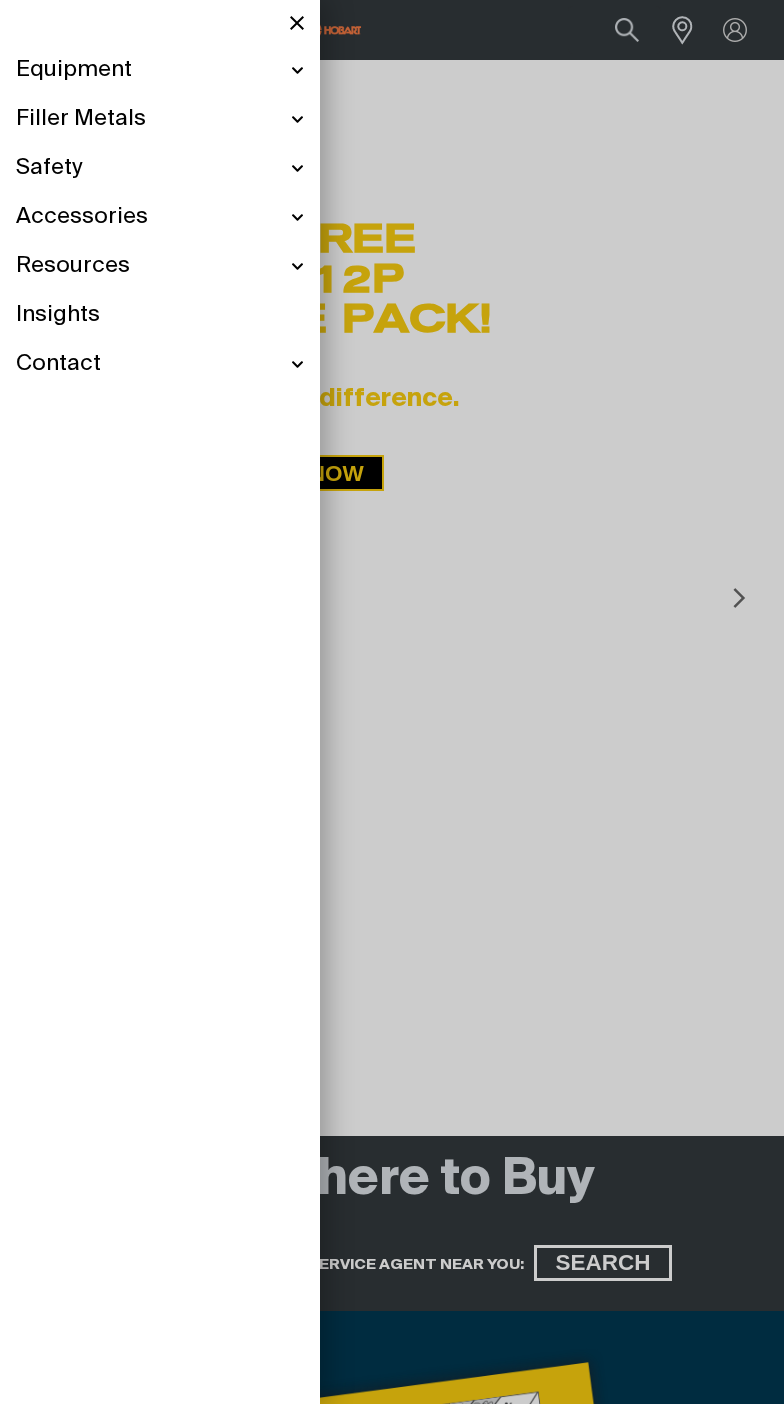 click on "Equipment" at bounding box center (160, 70) 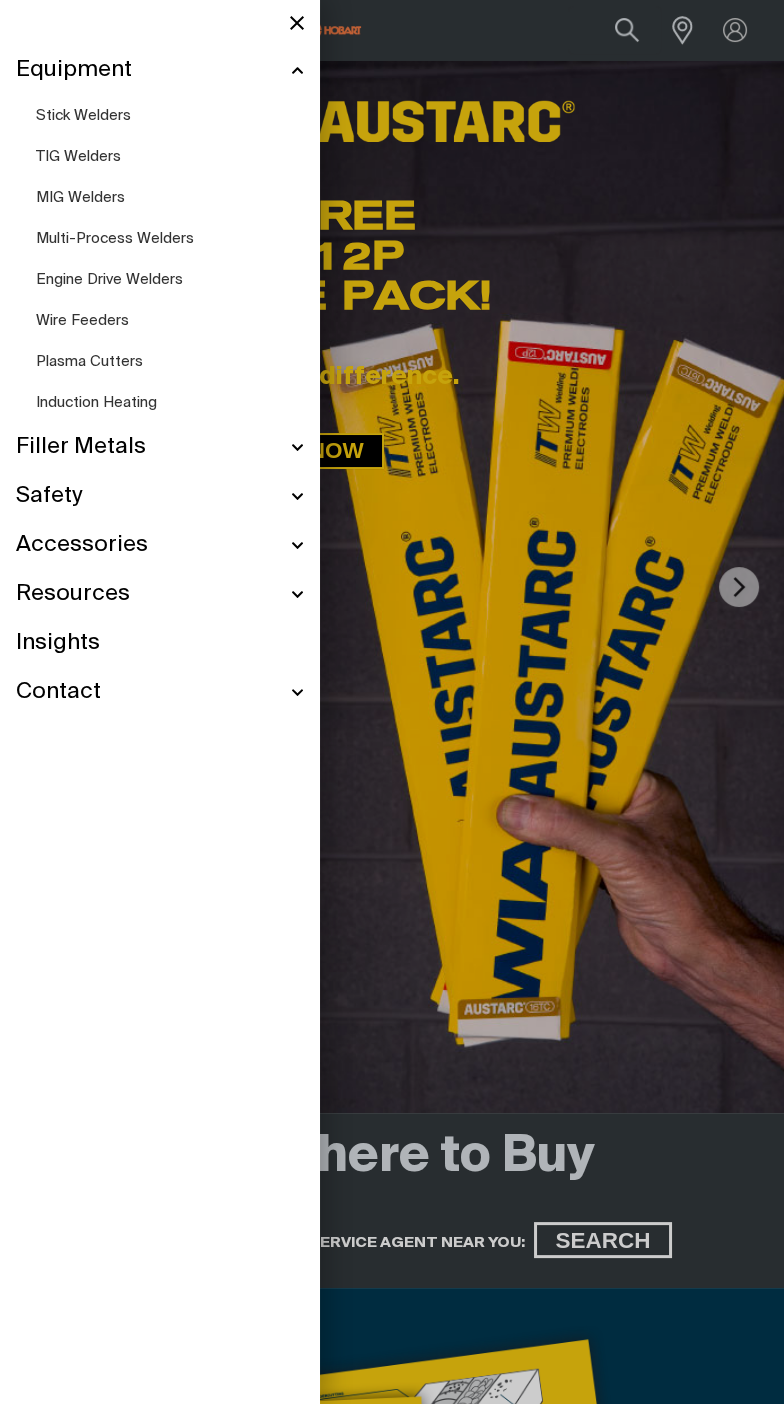 scroll, scrollTop: 0, scrollLeft: 0, axis: both 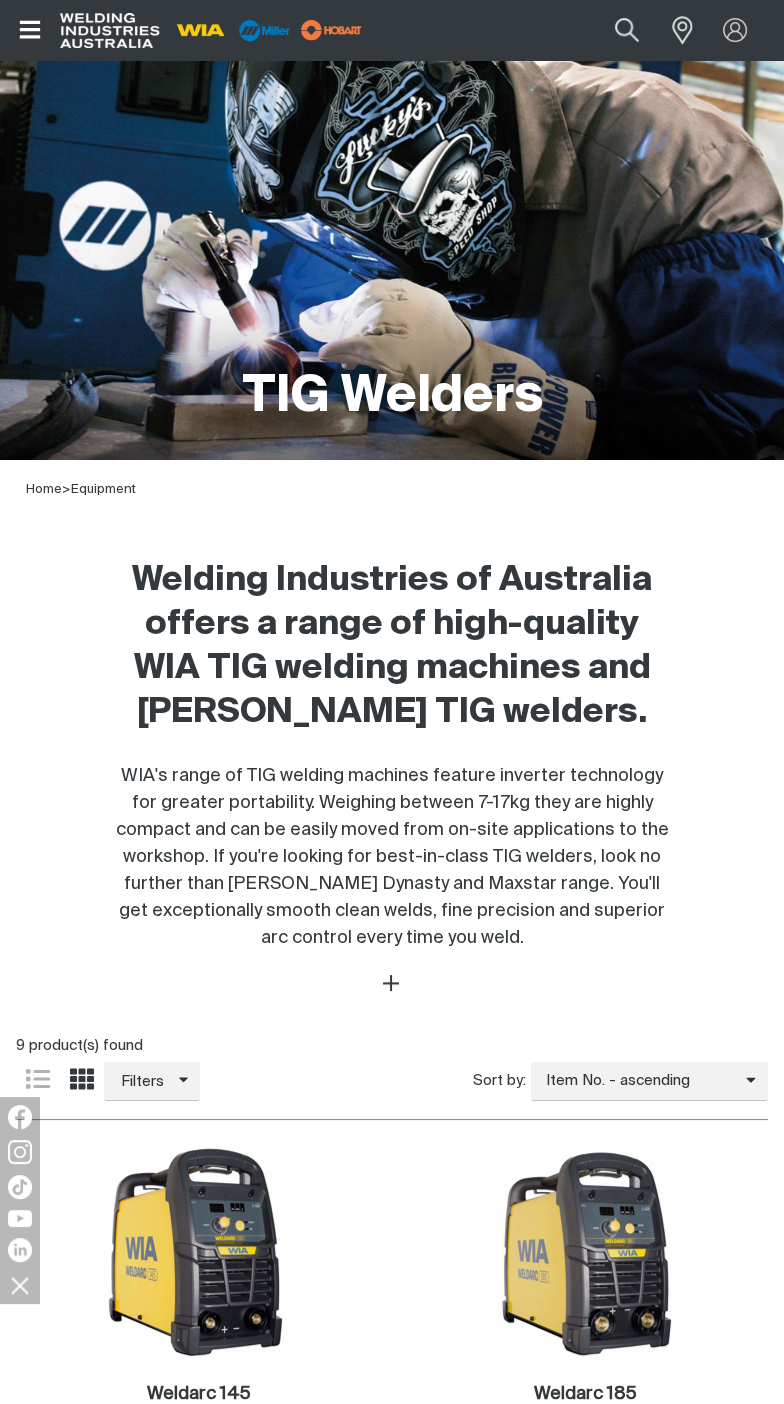 click at bounding box center [110, 30] 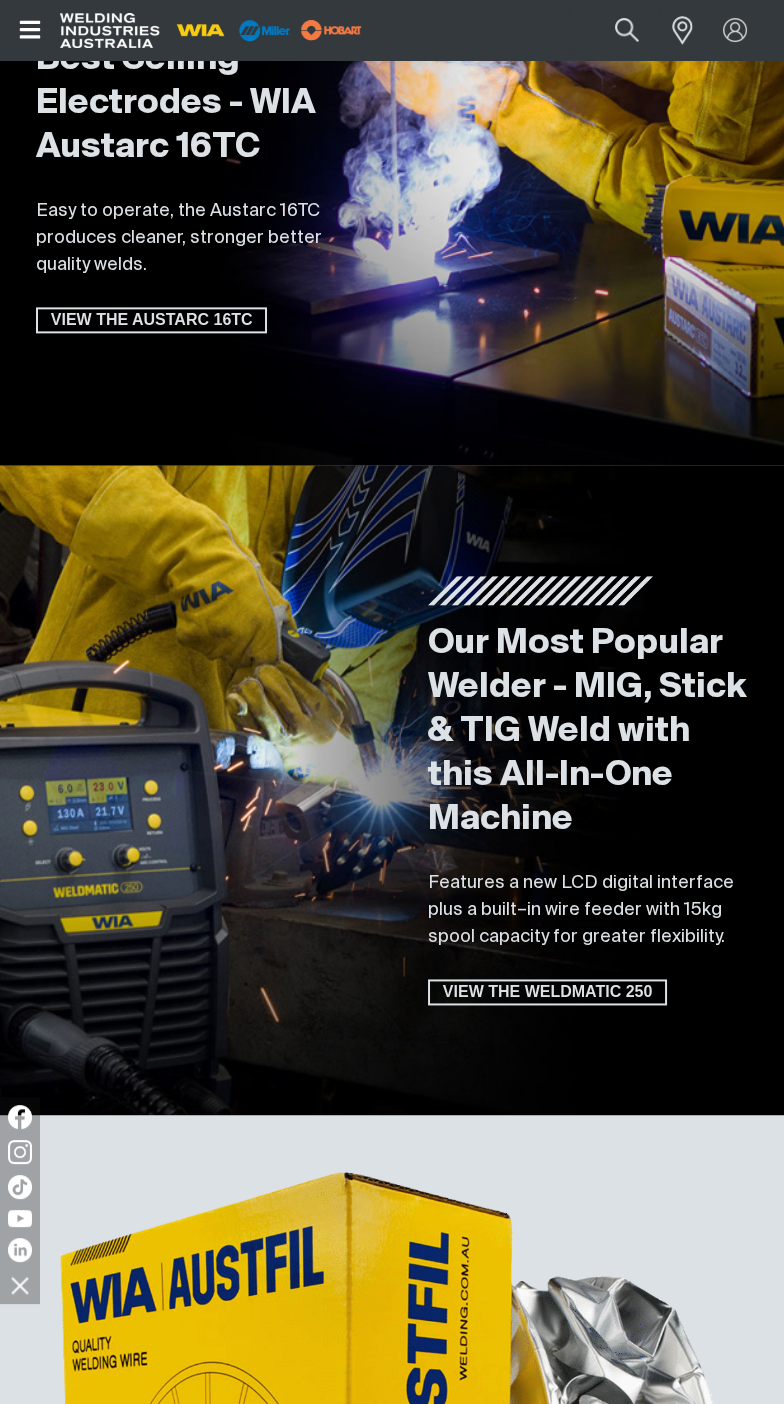 scroll, scrollTop: 3805, scrollLeft: 0, axis: vertical 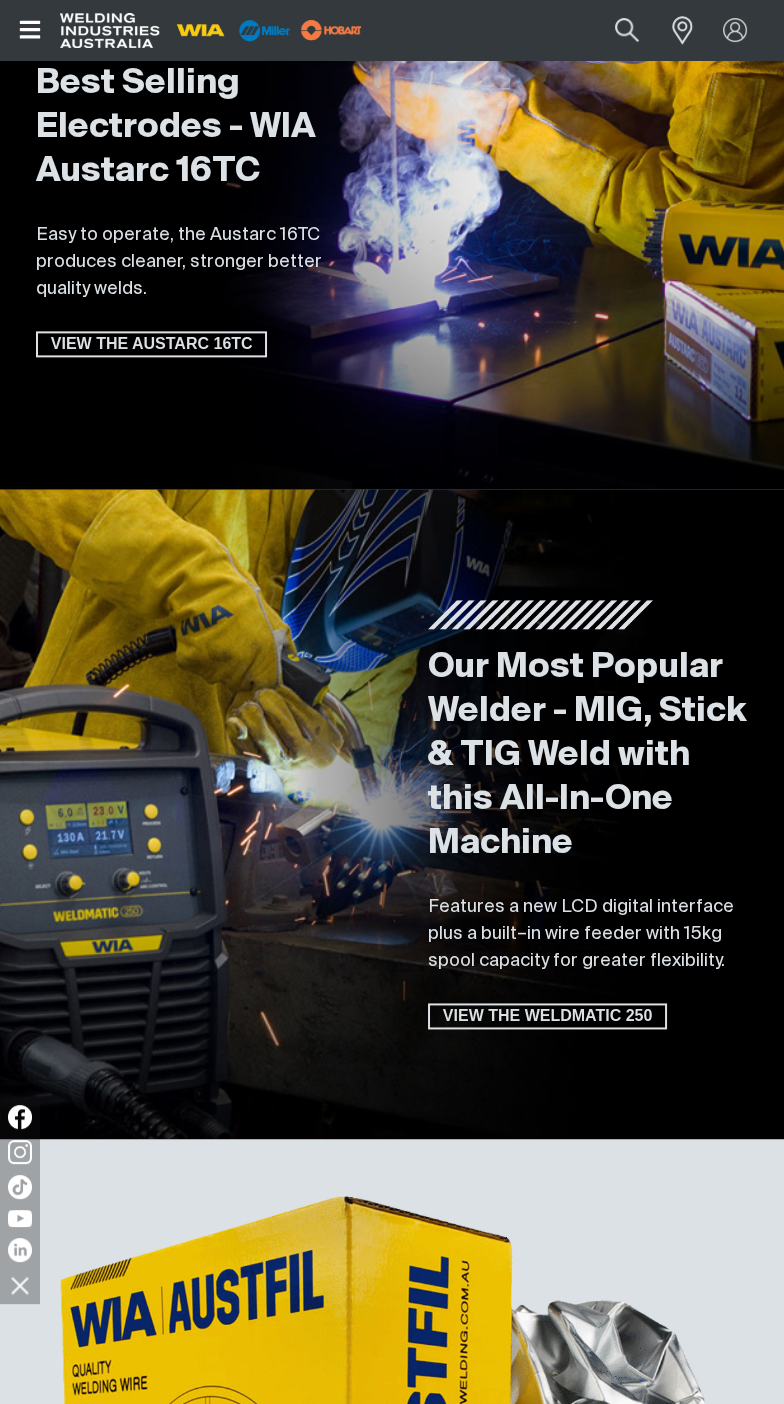 click on "Our Most Popular Welder - MIG, Stick & TIG Weld with this All-In-One Machine" at bounding box center [588, 756] 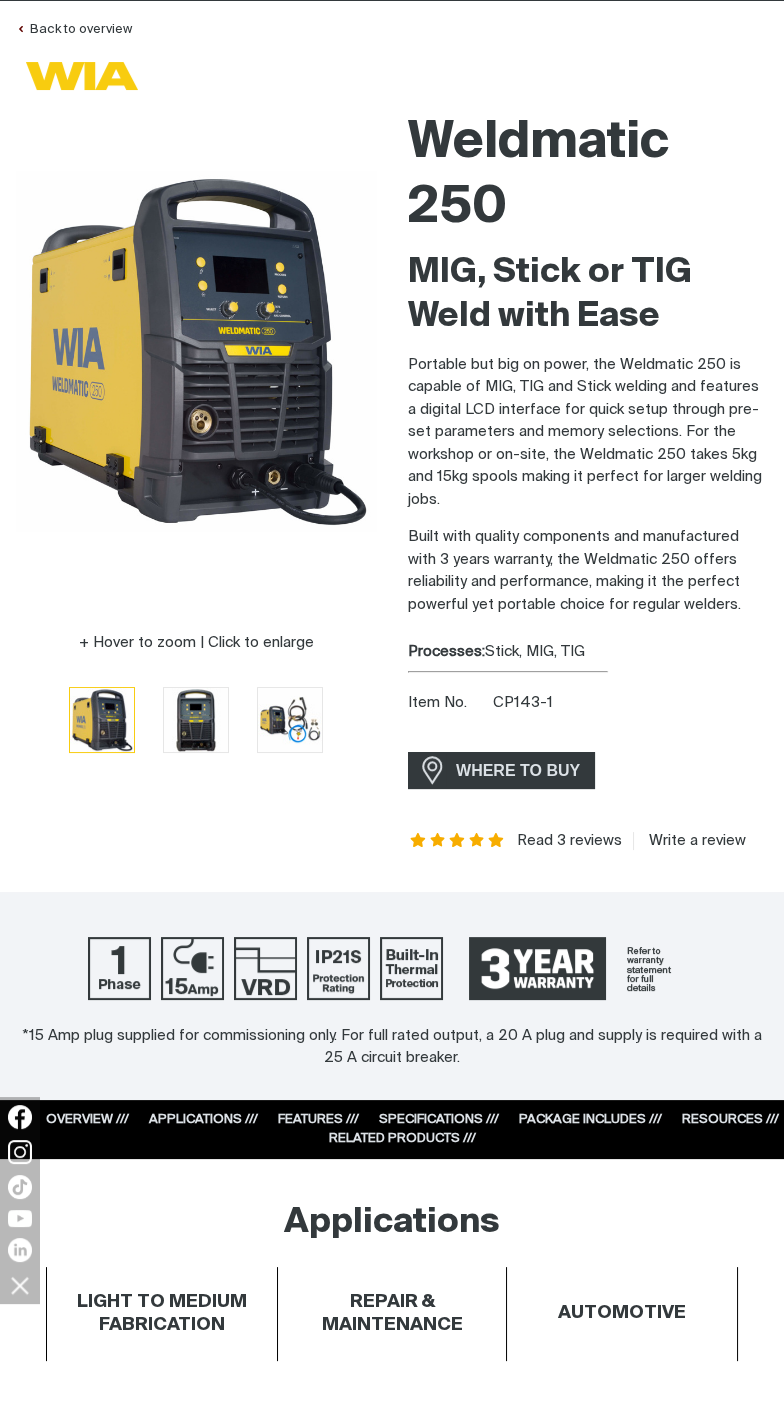 scroll, scrollTop: 0, scrollLeft: 0, axis: both 